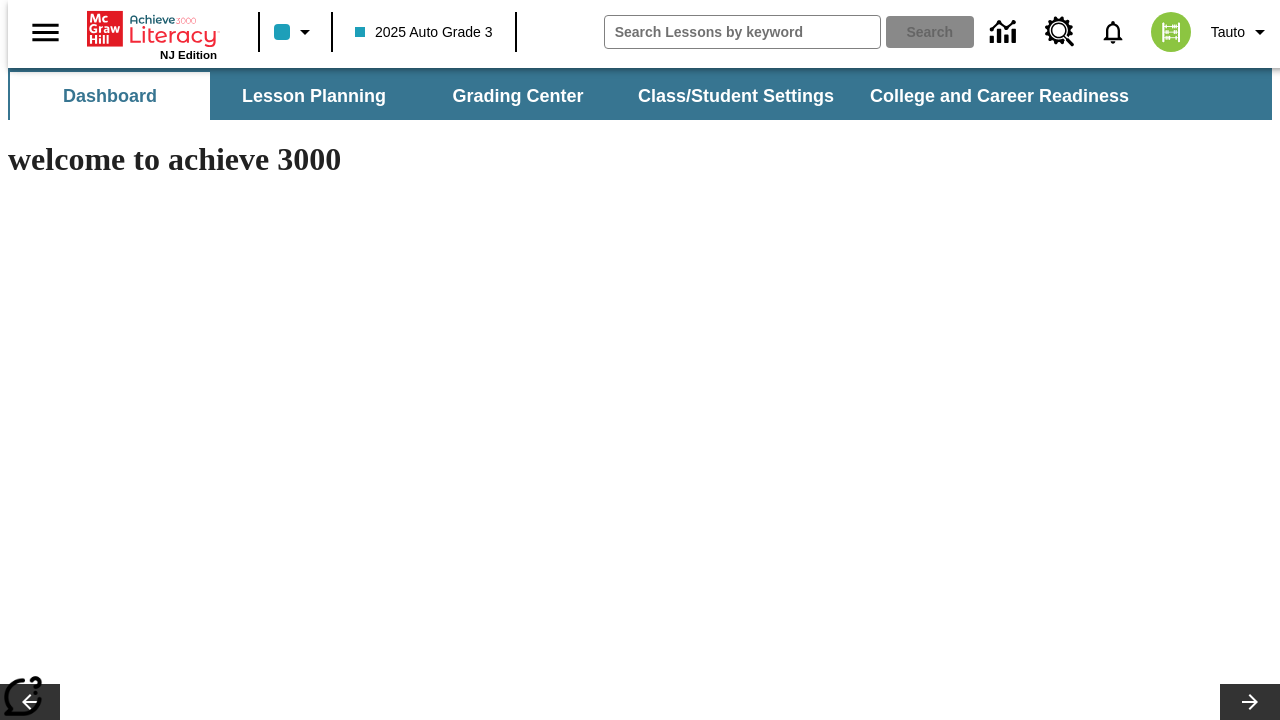 scroll, scrollTop: 0, scrollLeft: 0, axis: both 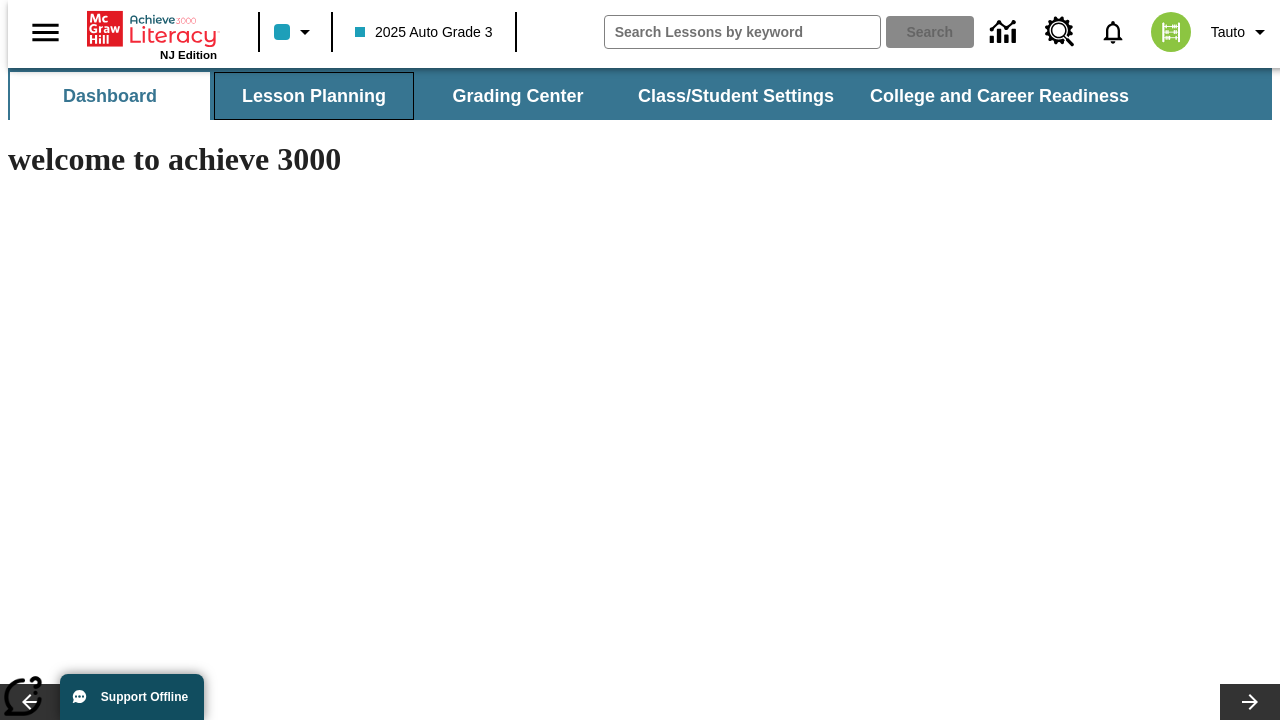 click on "Lesson Planning" at bounding box center (314, 96) 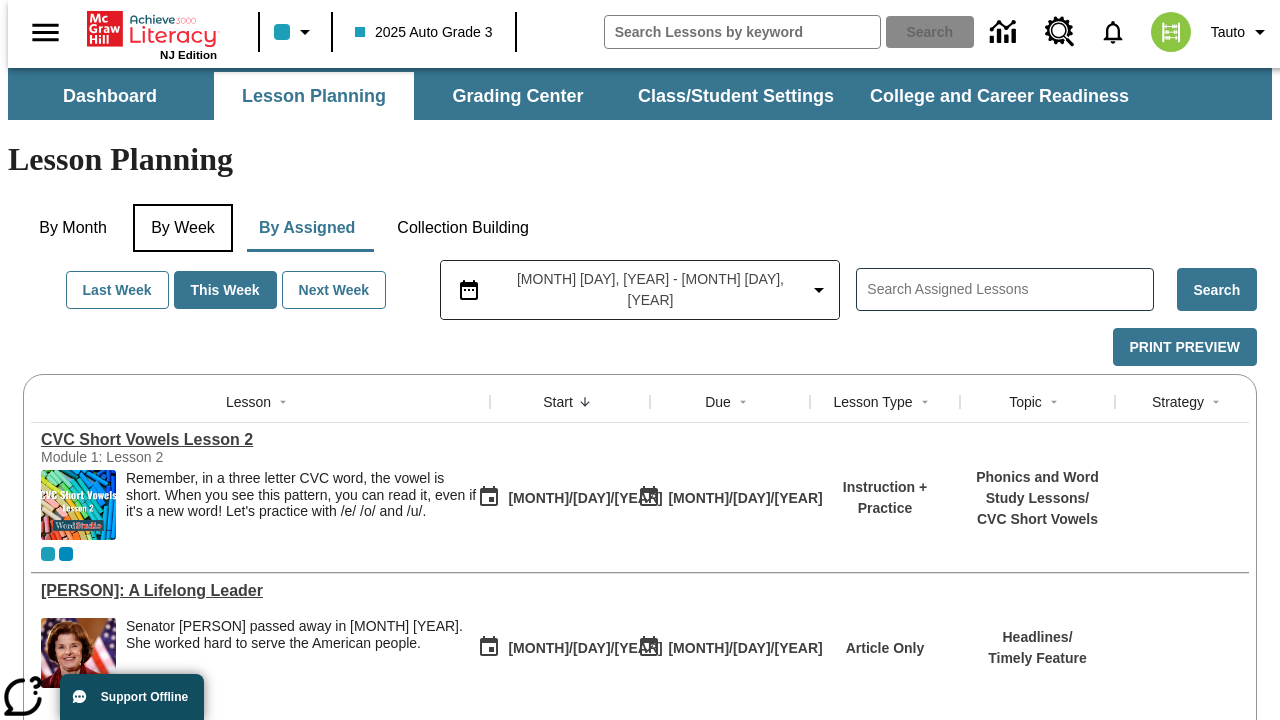click on "By Week" at bounding box center (183, 228) 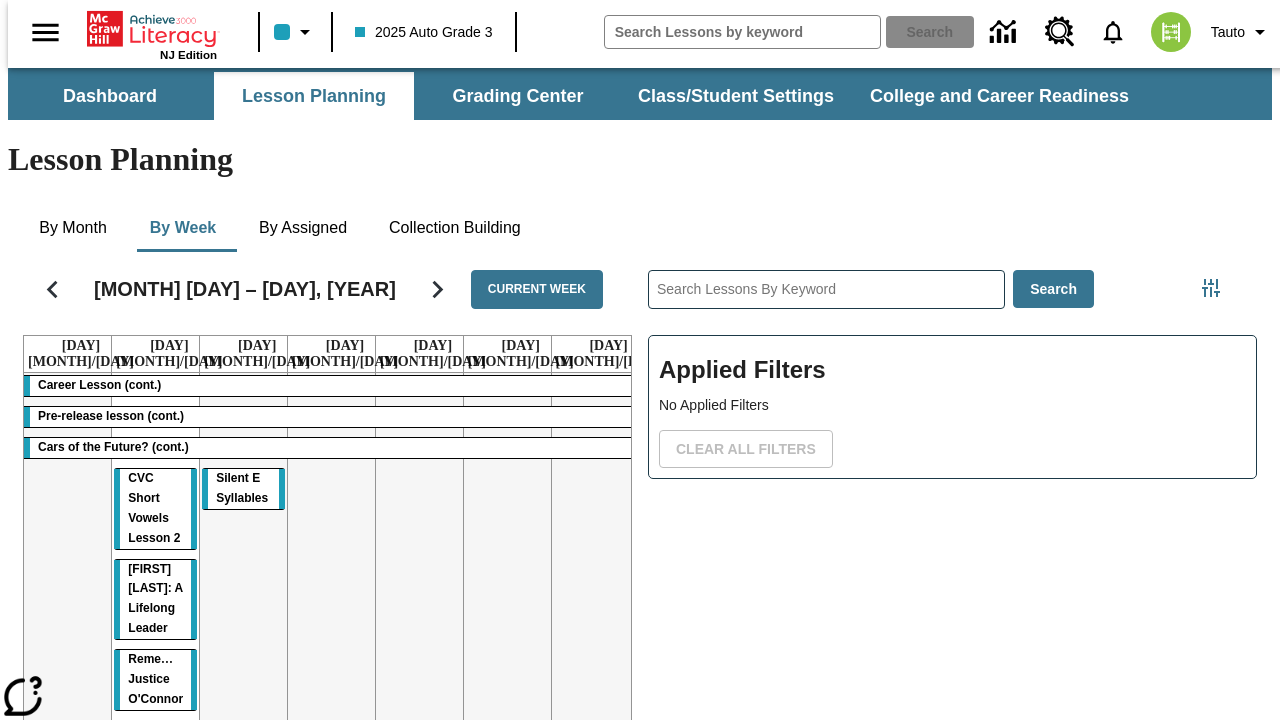 scroll, scrollTop: 0, scrollLeft: 0, axis: both 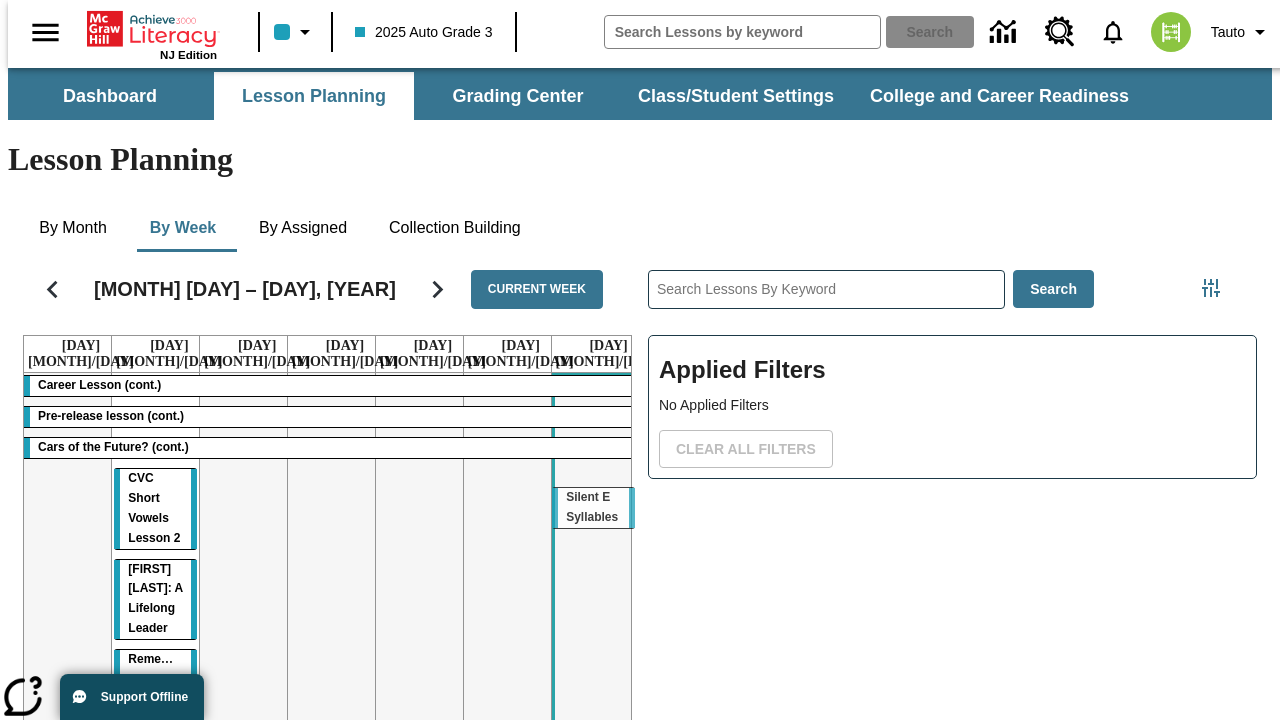 drag, startPoint x: 229, startPoint y: 387, endPoint x: 587, endPoint y: 497, distance: 374.51837 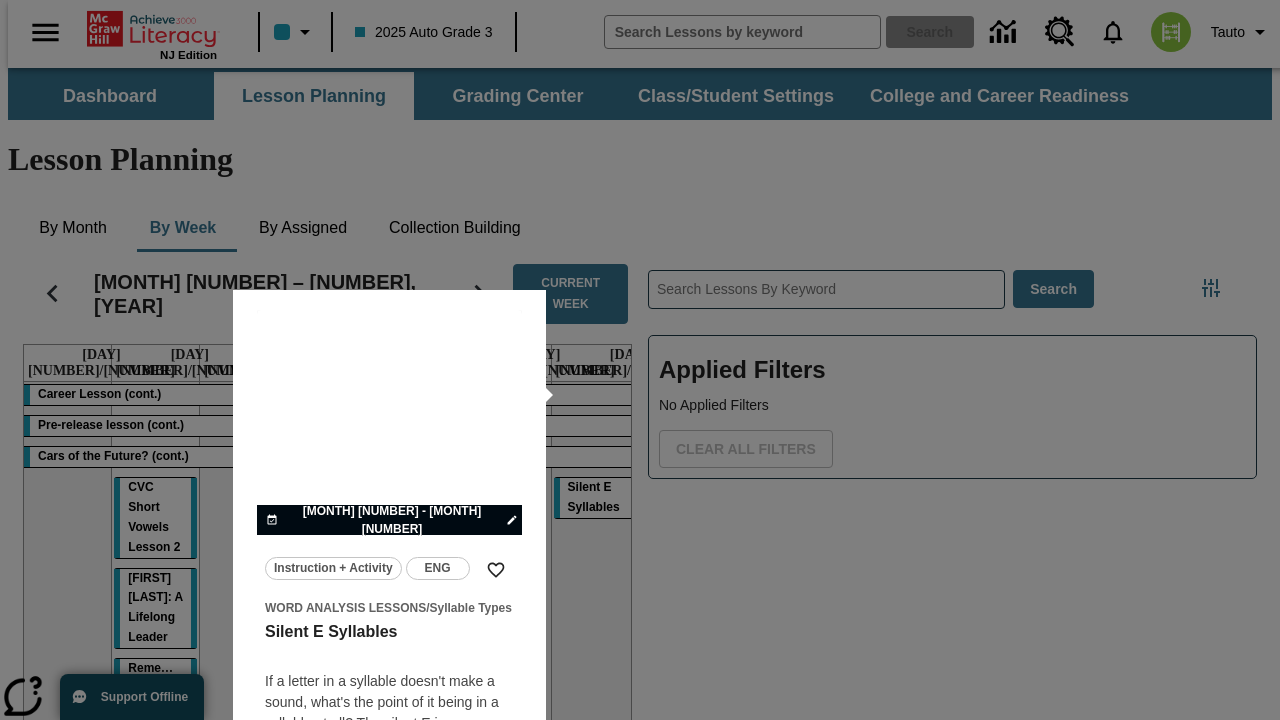 scroll, scrollTop: 125, scrollLeft: 0, axis: vertical 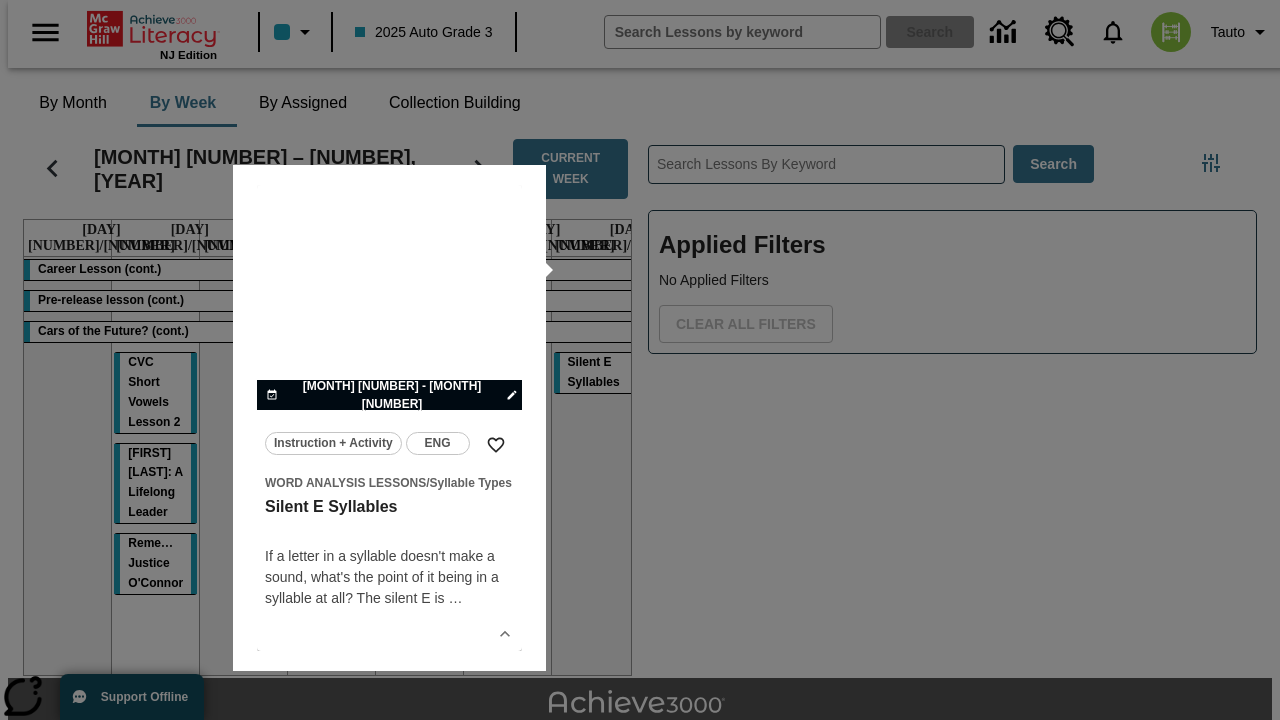 type 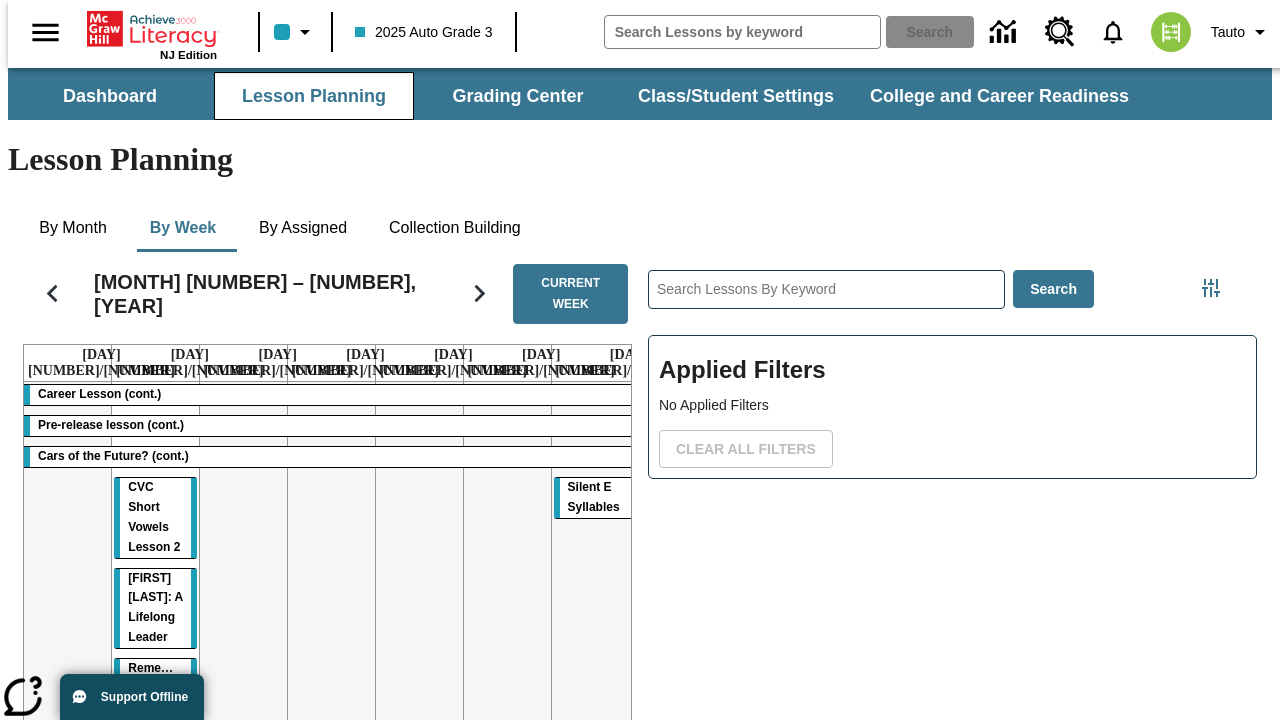 scroll, scrollTop: 0, scrollLeft: 0, axis: both 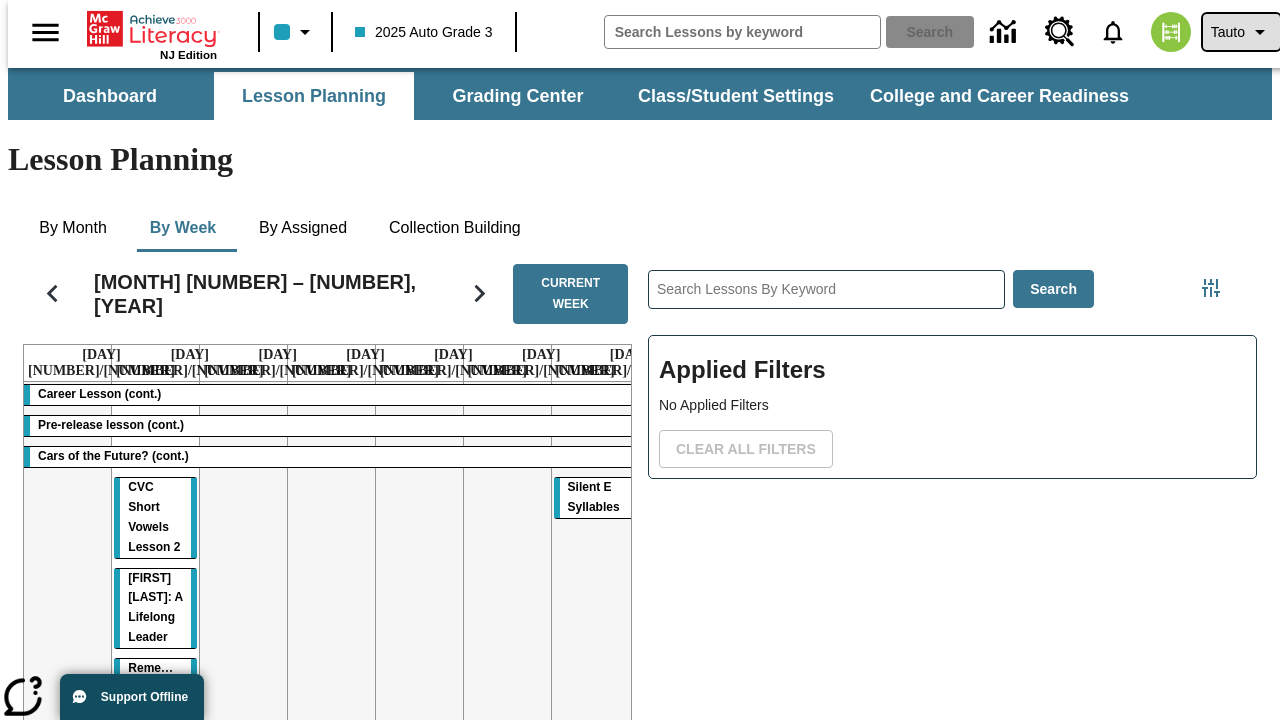 click on "Tauto" at bounding box center [1228, 32] 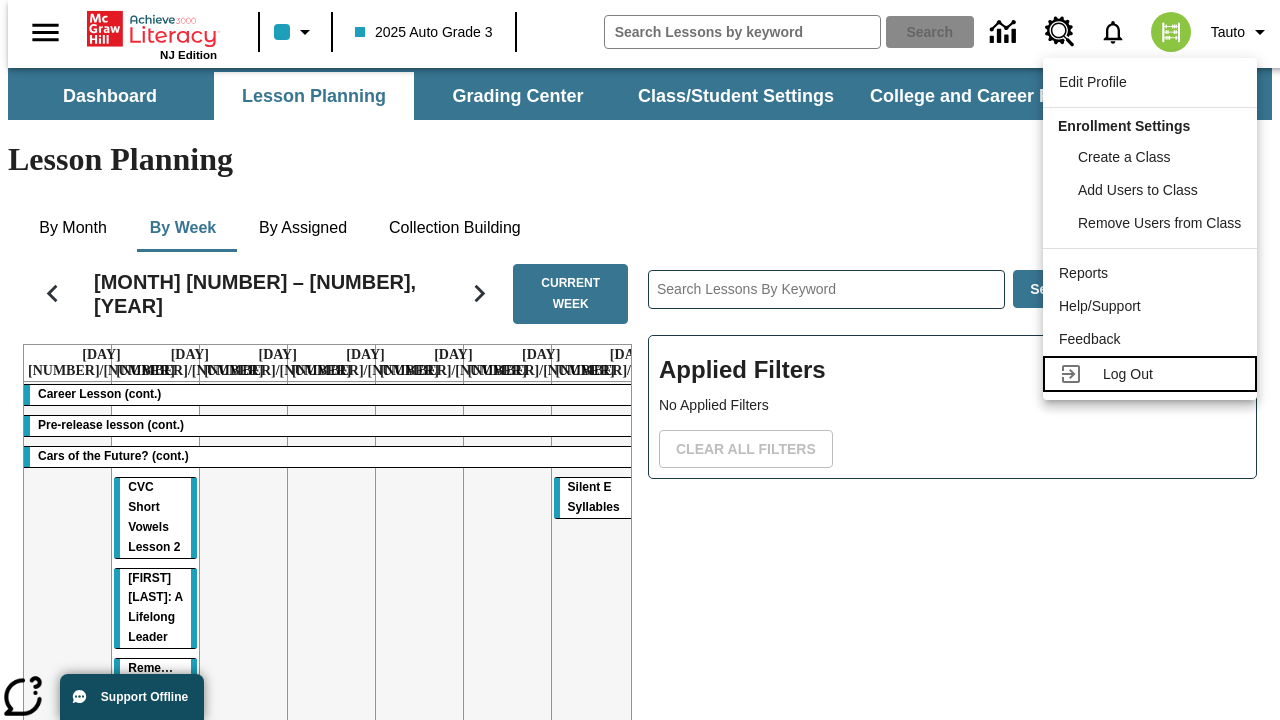 click on "Log Out" at bounding box center (1128, 374) 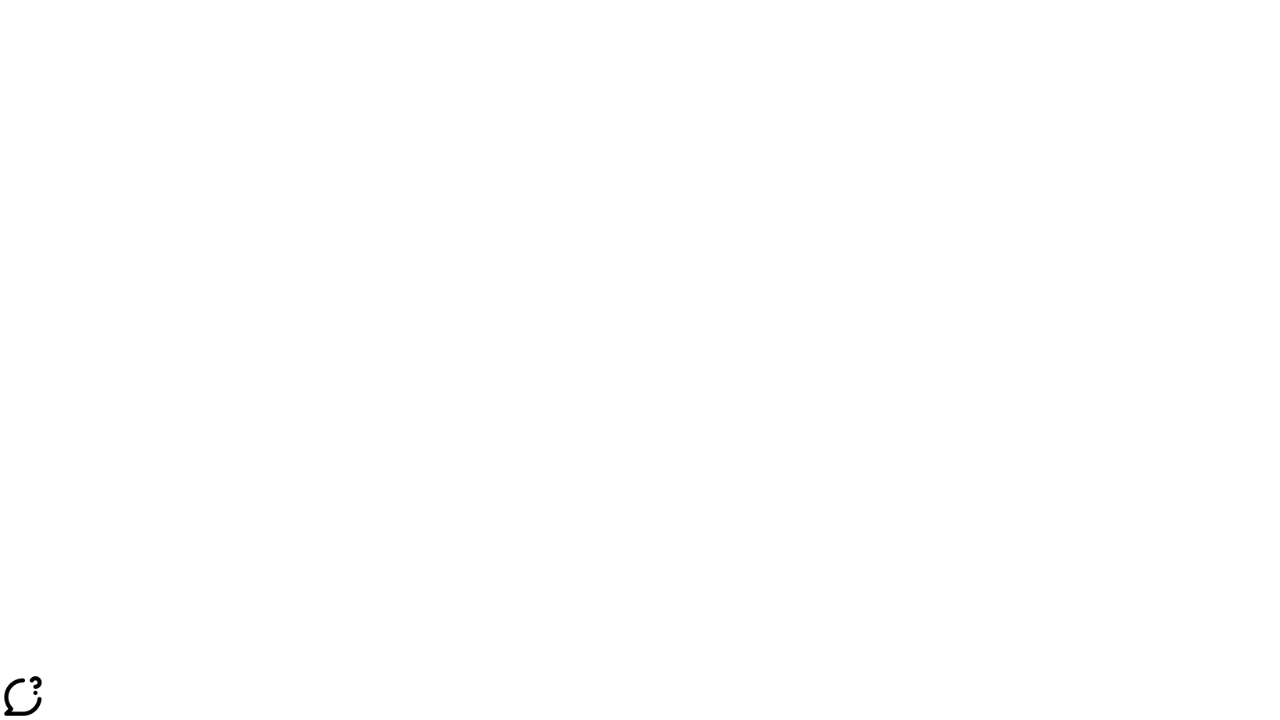 scroll, scrollTop: 0, scrollLeft: 0, axis: both 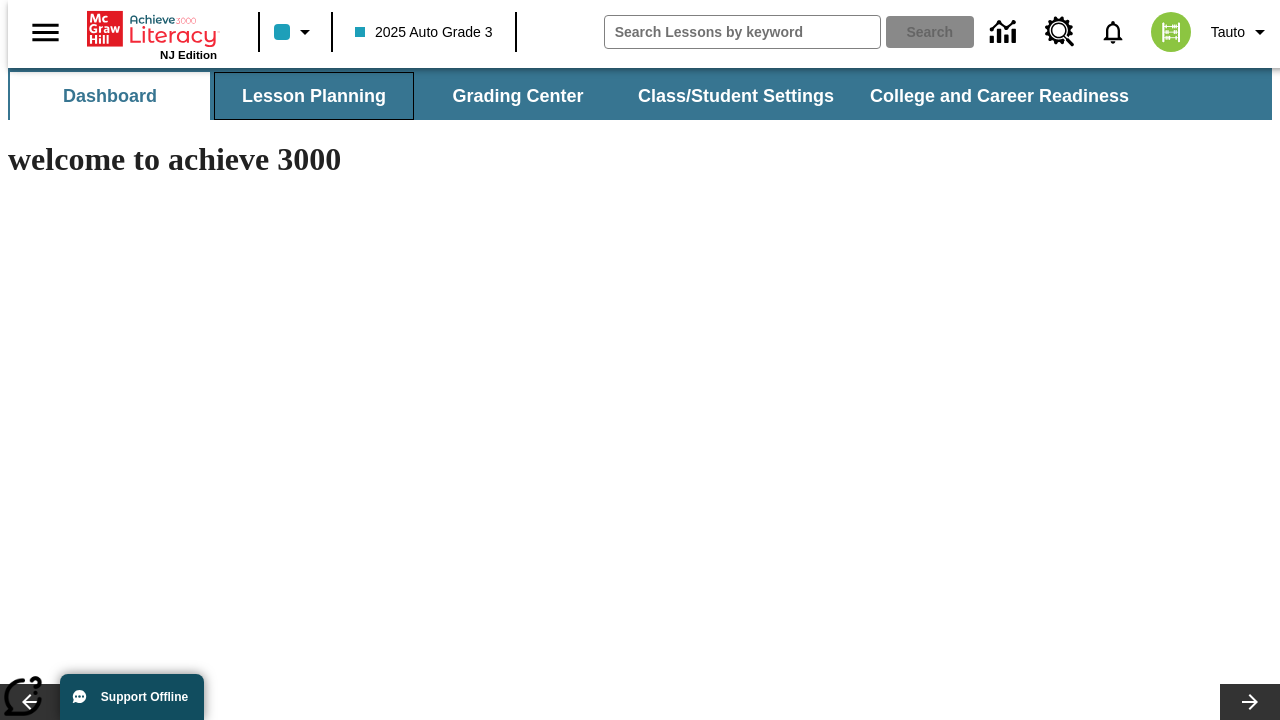 click on "Lesson Planning" at bounding box center (314, 96) 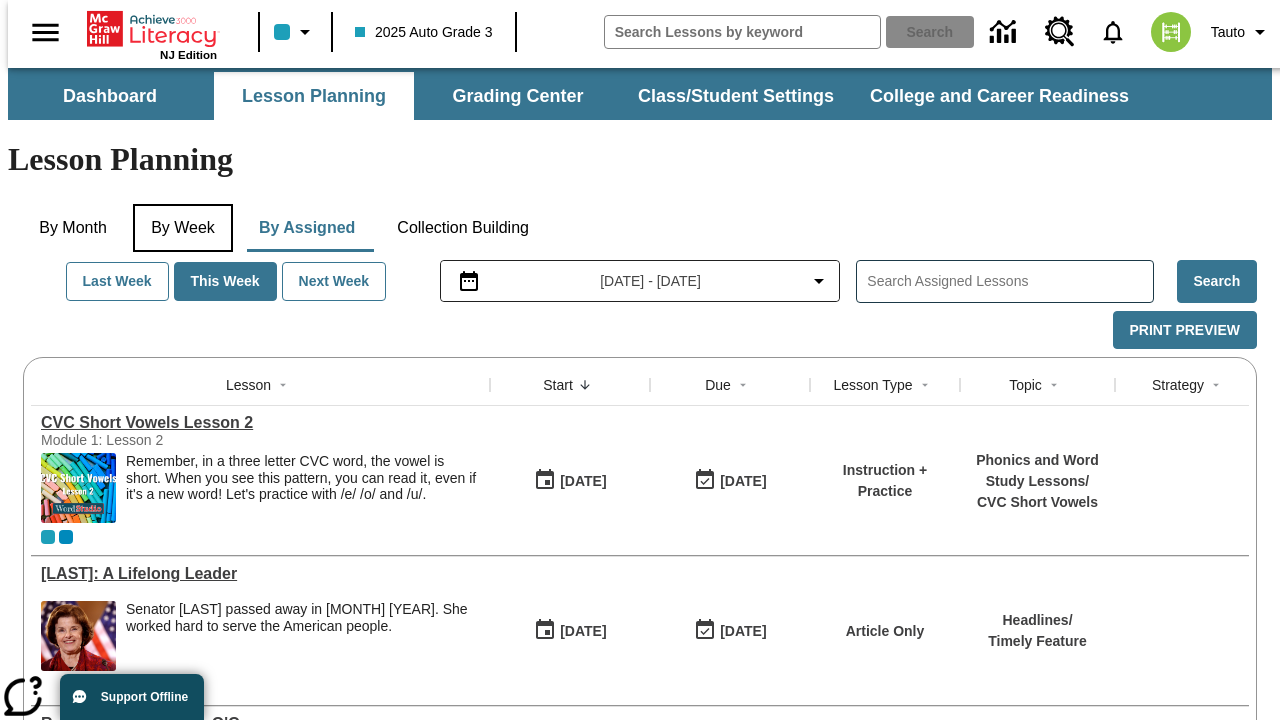click on "By Week" at bounding box center [183, 228] 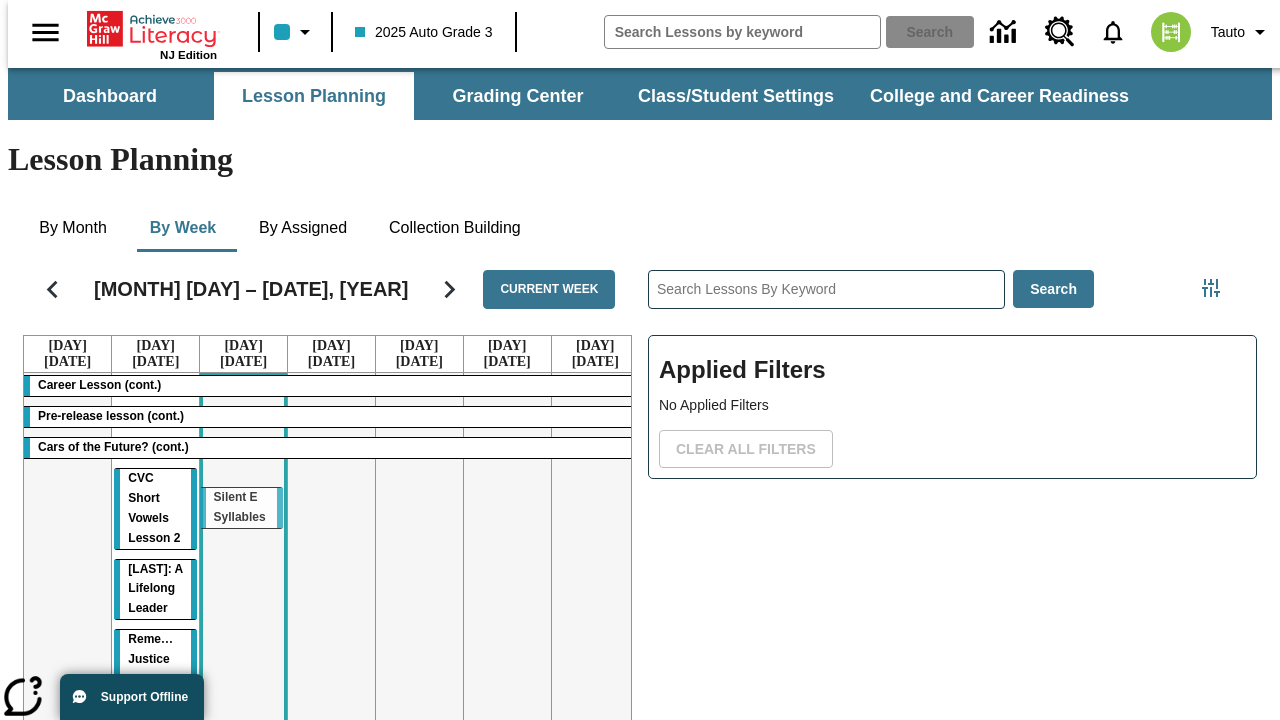 click on "Career Lesson (cont.) Pre-release lesson (cont.) Cars of the Future?  (cont.) CVC Short Vowels Lesson 2 Dianne Feinstein: A Lifelong Leader Remembering Justice O'Connor Silent E Syllables" at bounding box center (331, 588) 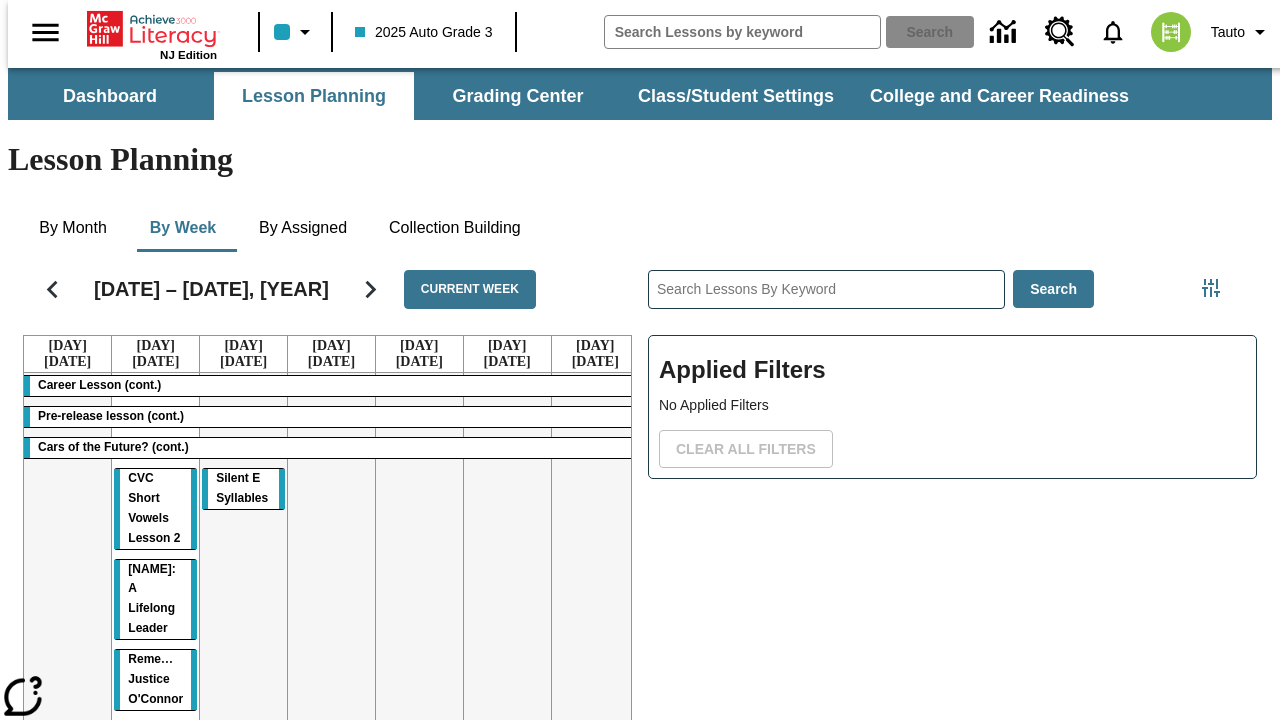 scroll, scrollTop: 0, scrollLeft: 0, axis: both 